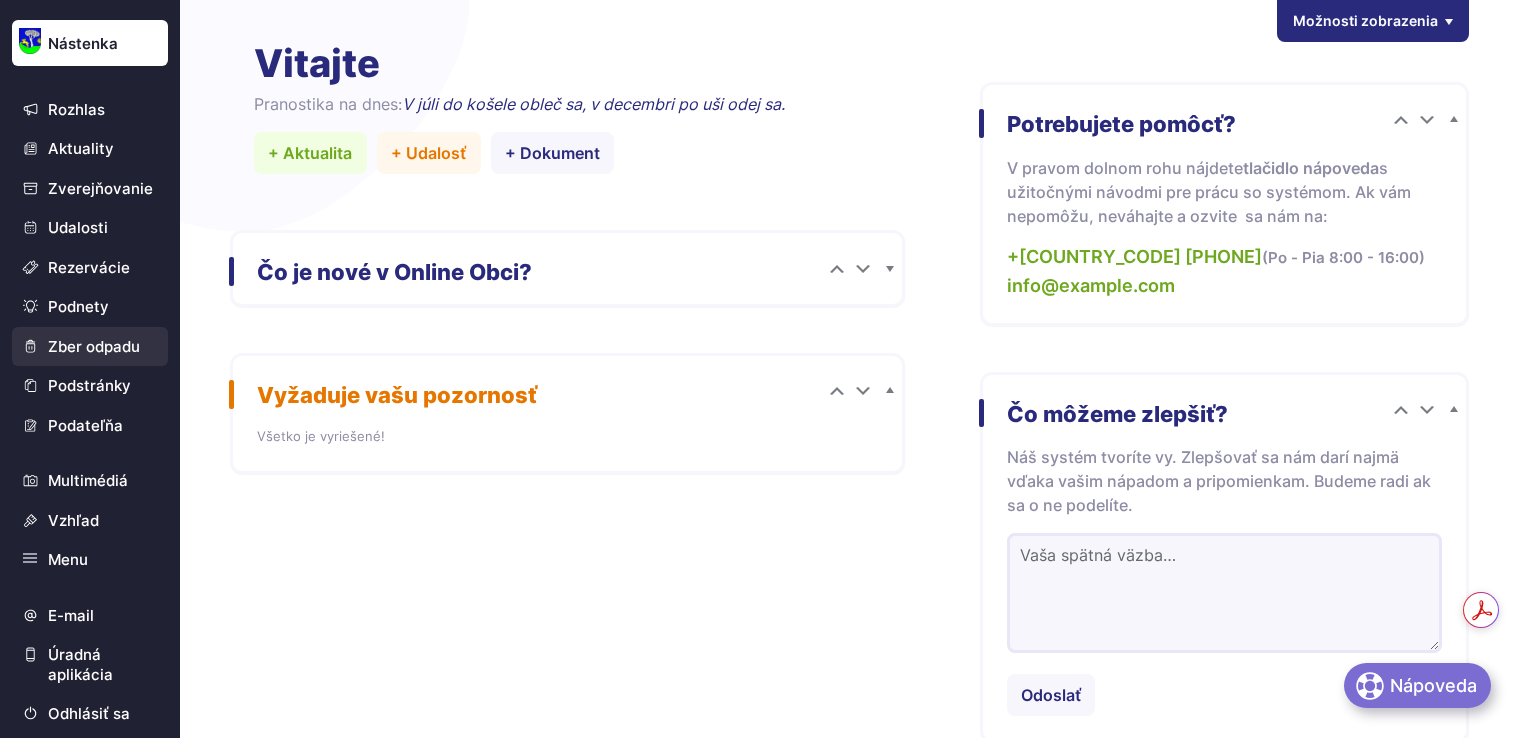 scroll, scrollTop: 0, scrollLeft: 0, axis: both 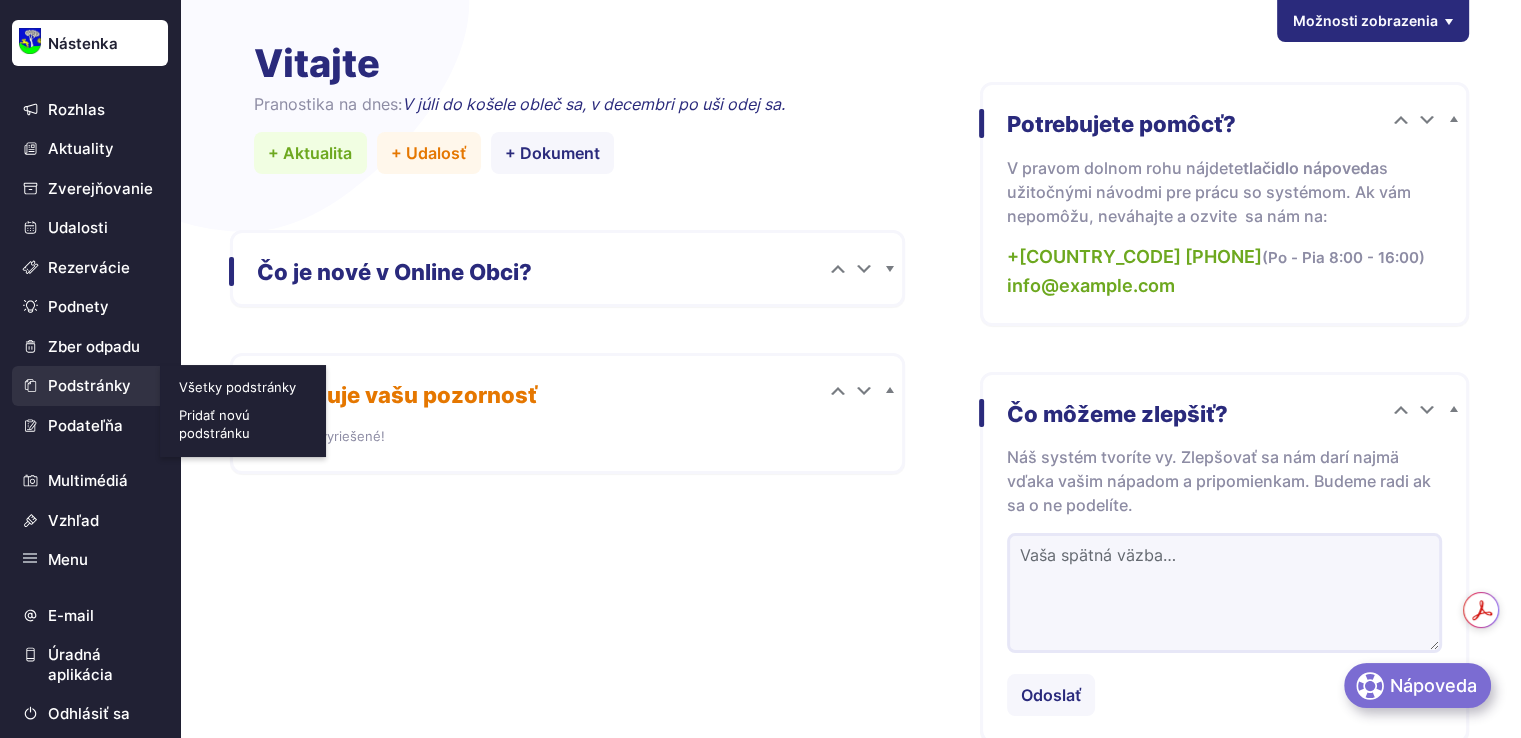 click on "Podstránky" at bounding box center [90, 386] 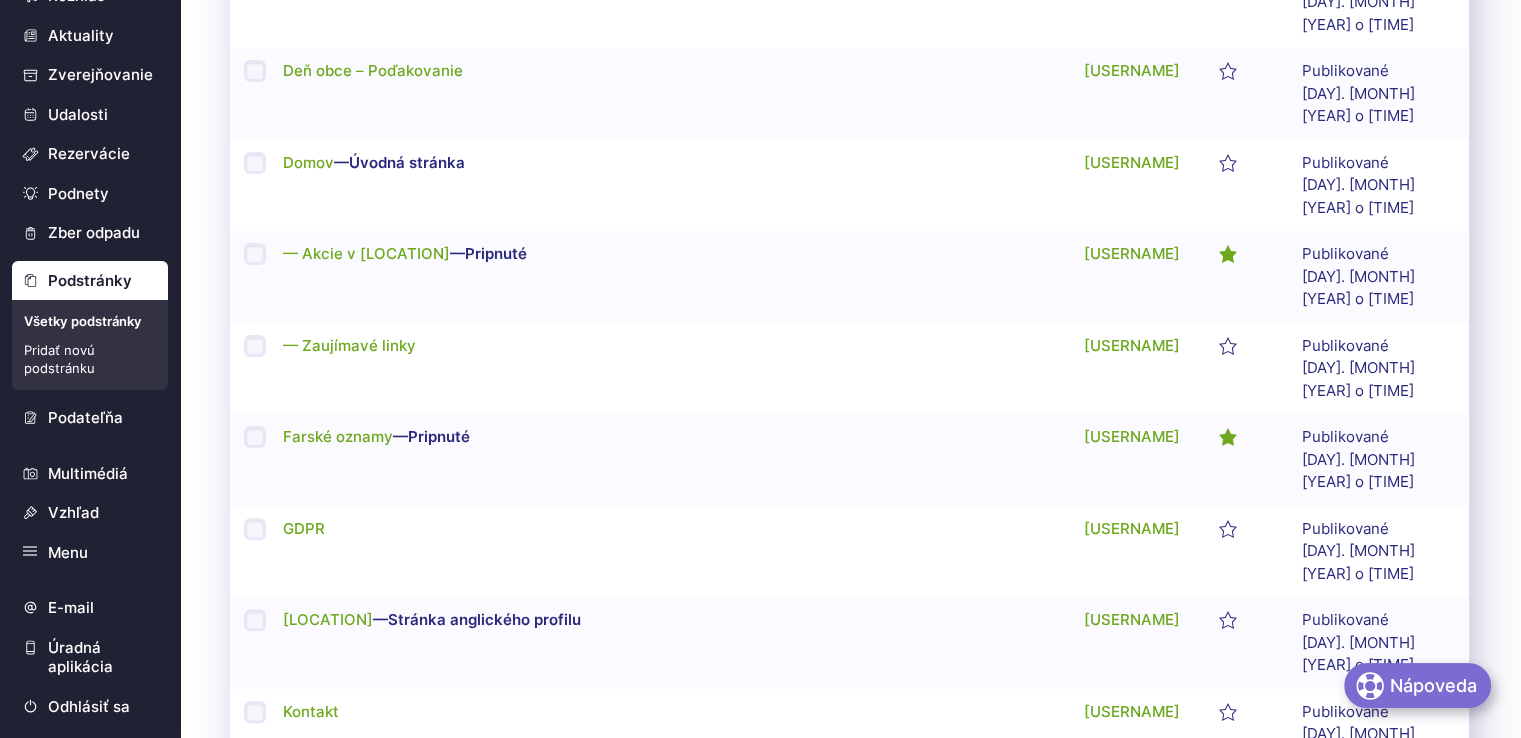 scroll, scrollTop: 500, scrollLeft: 0, axis: vertical 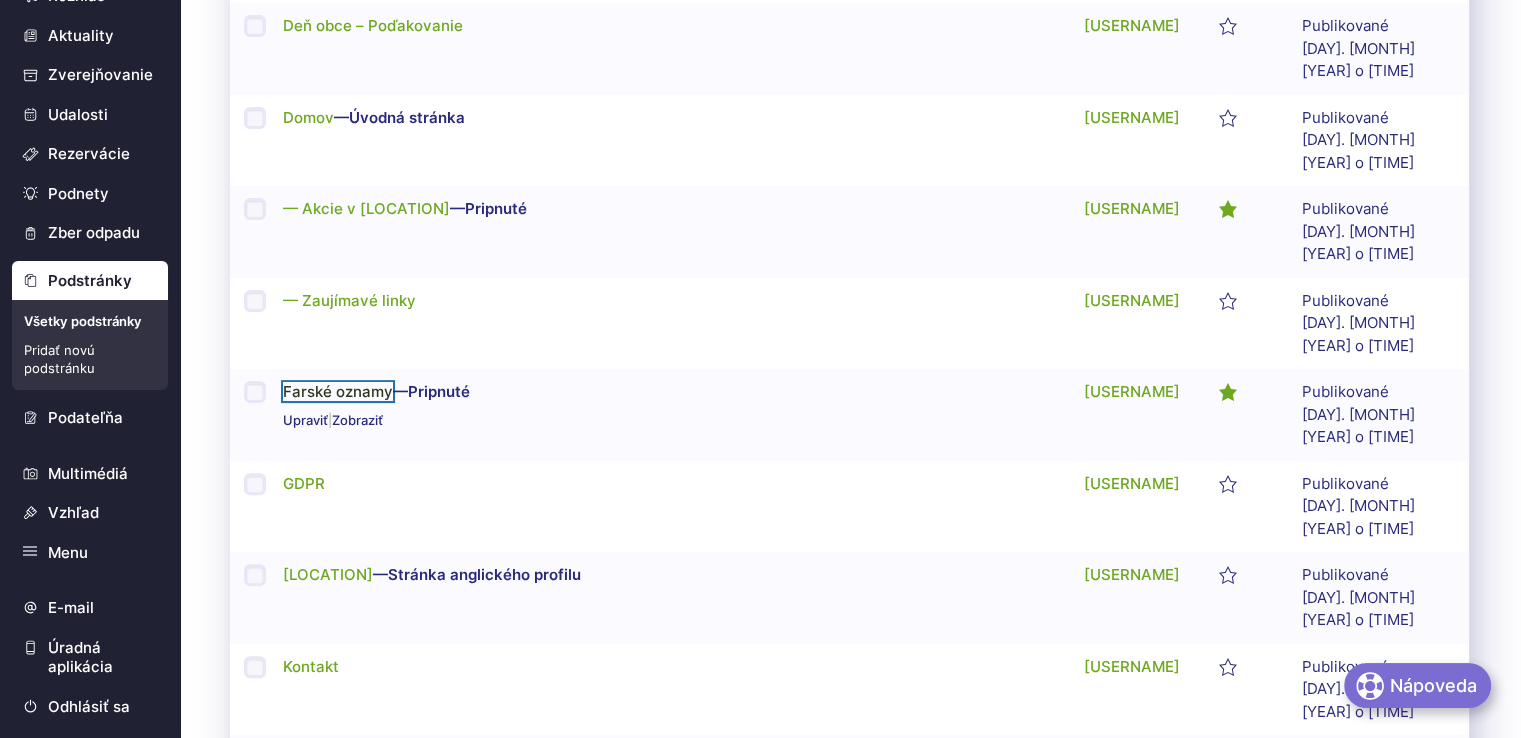click on "Farské oznamy" at bounding box center [338, 391] 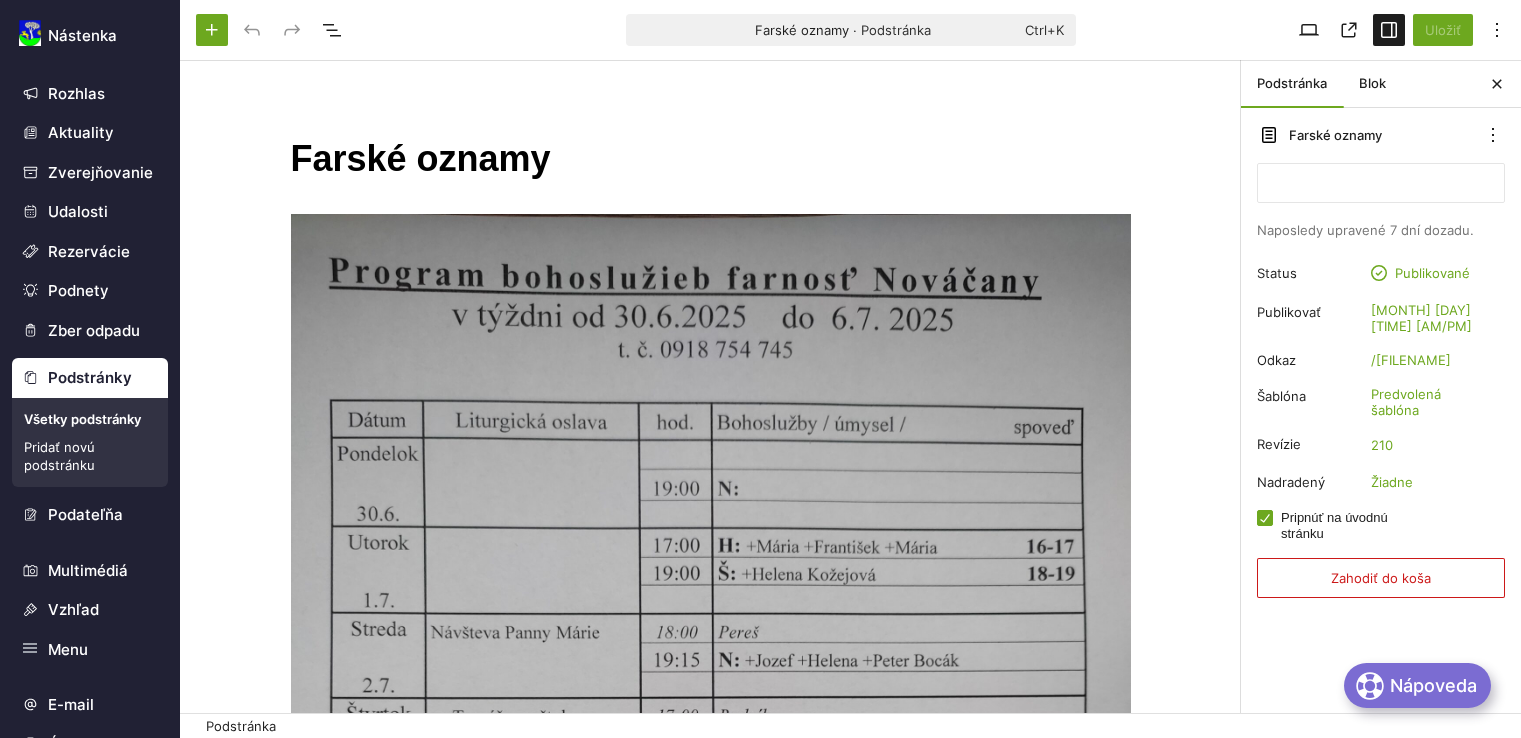 scroll, scrollTop: 0, scrollLeft: 0, axis: both 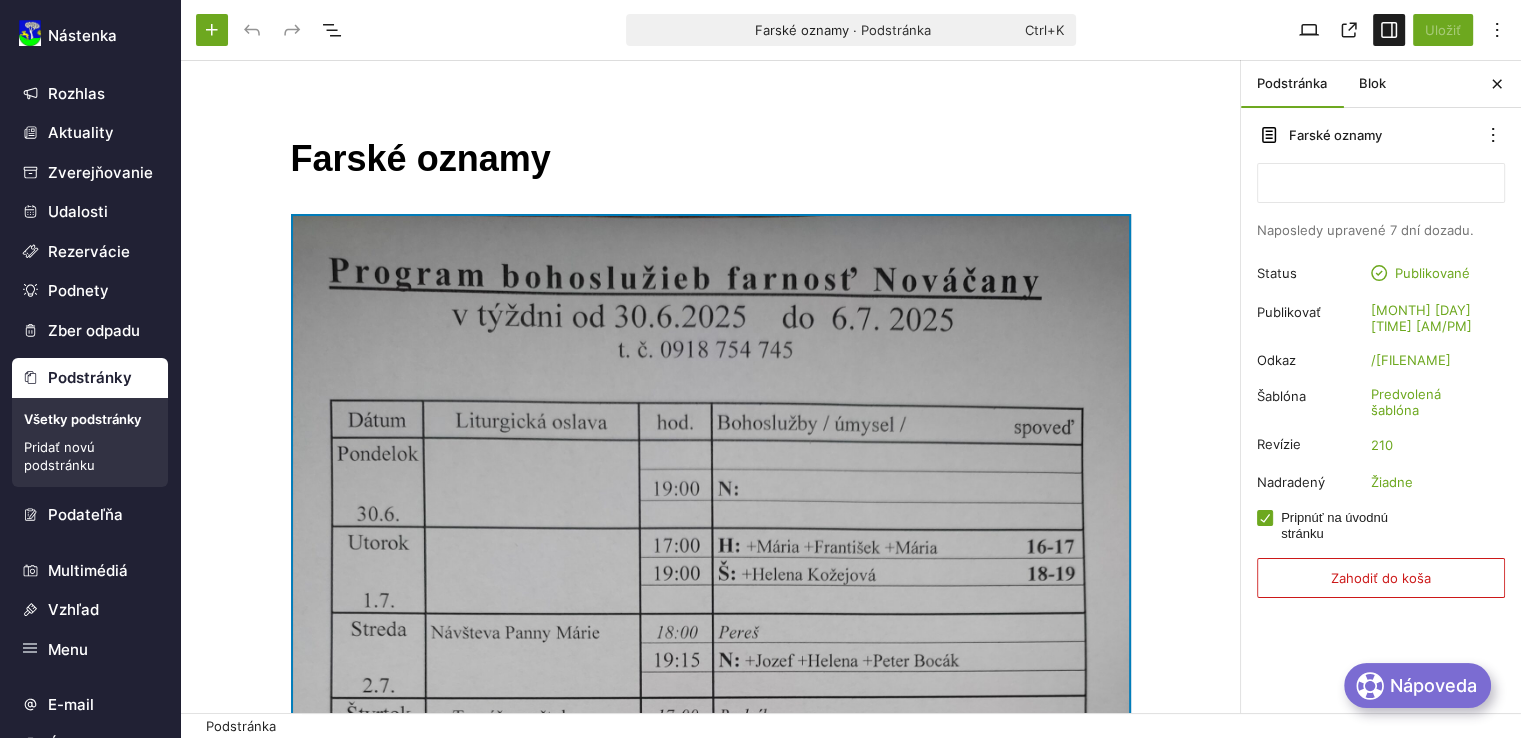 click at bounding box center (711, 774) 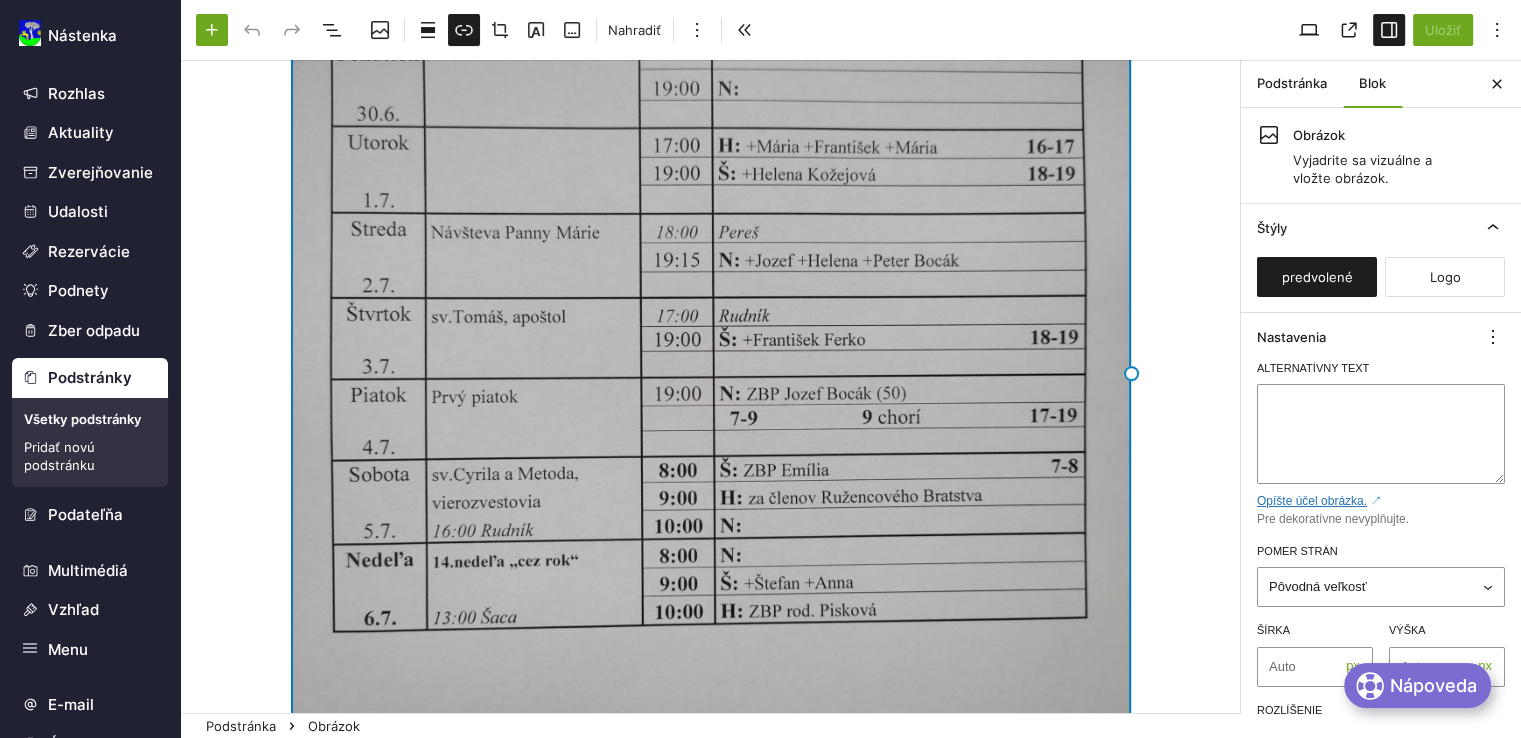 scroll, scrollTop: 0, scrollLeft: 0, axis: both 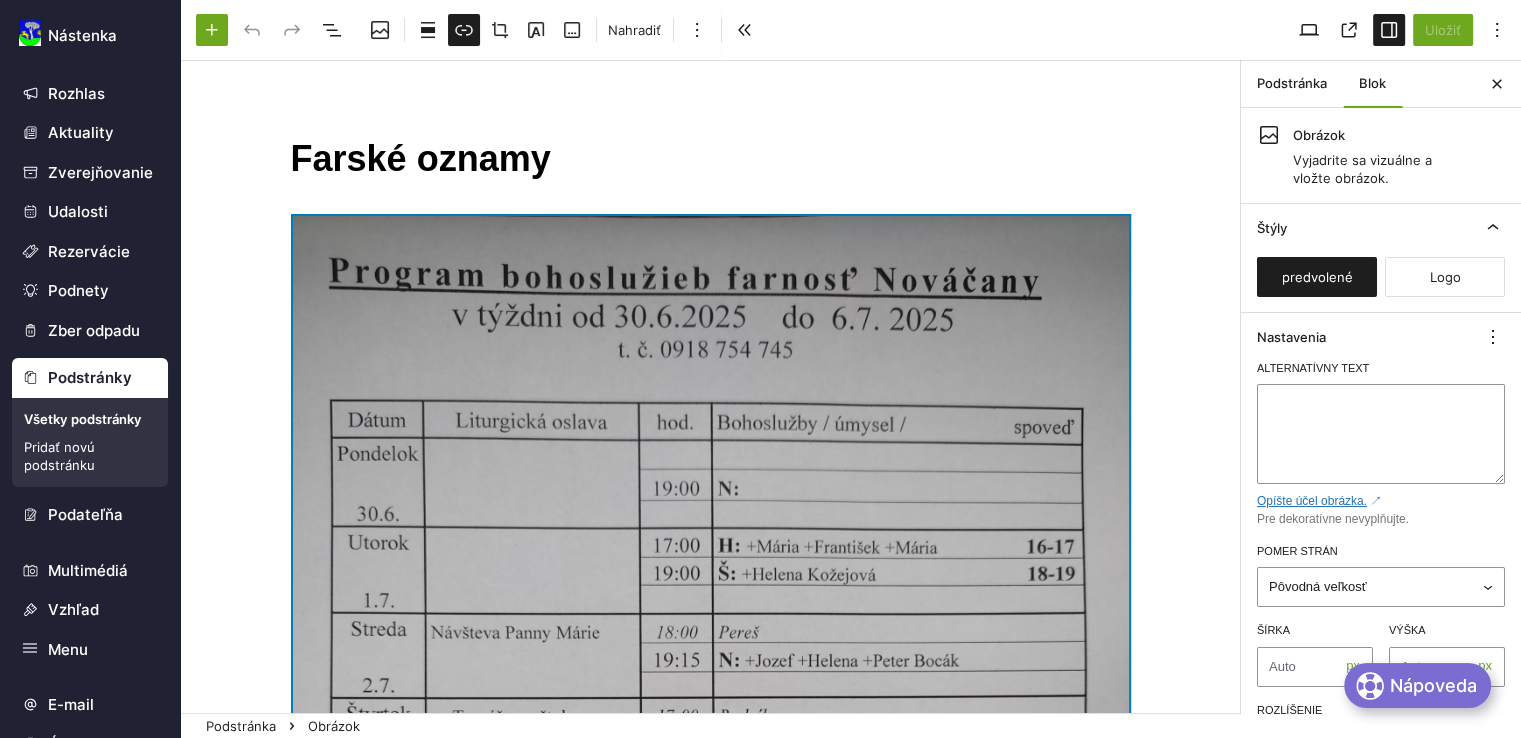 click at bounding box center [711, 774] 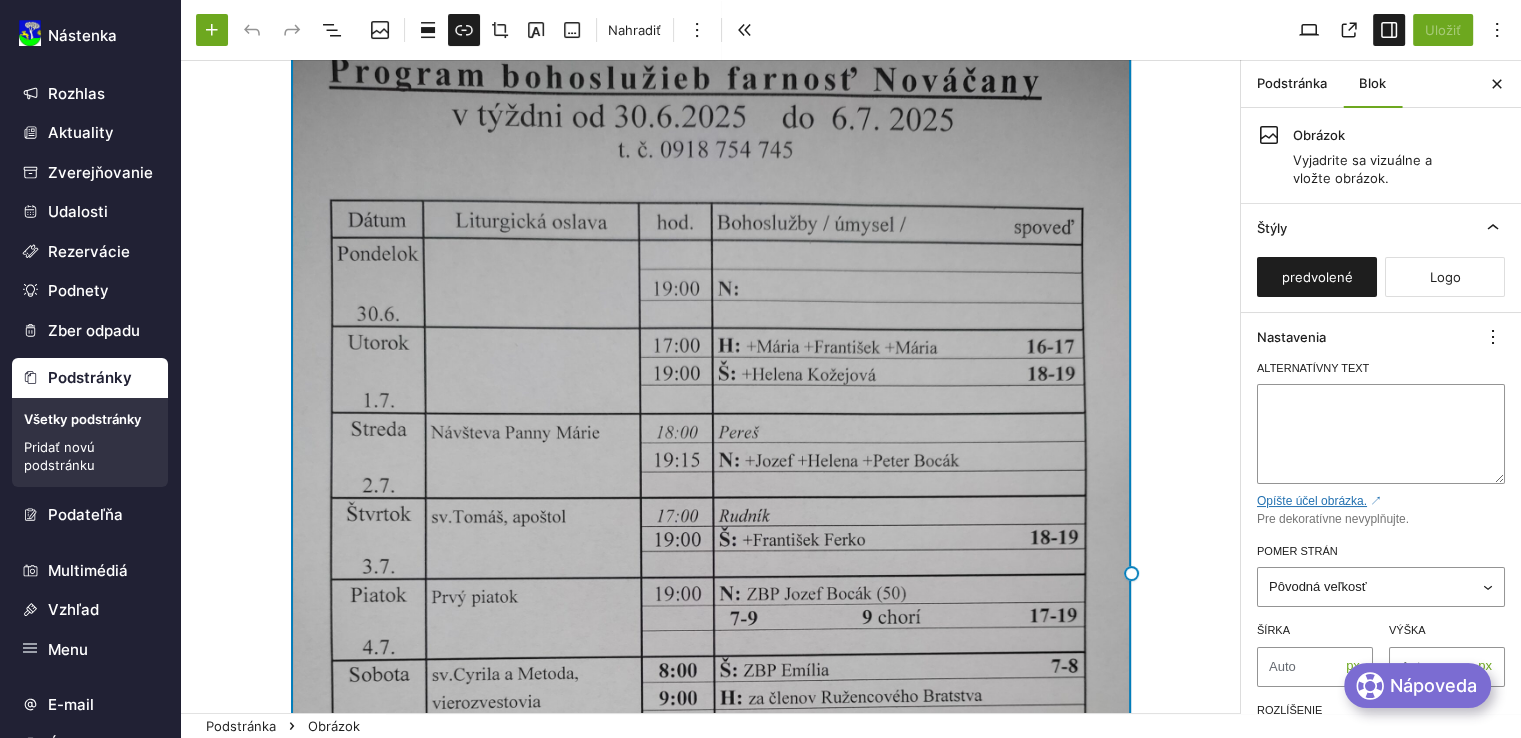 scroll, scrollTop: 0, scrollLeft: 0, axis: both 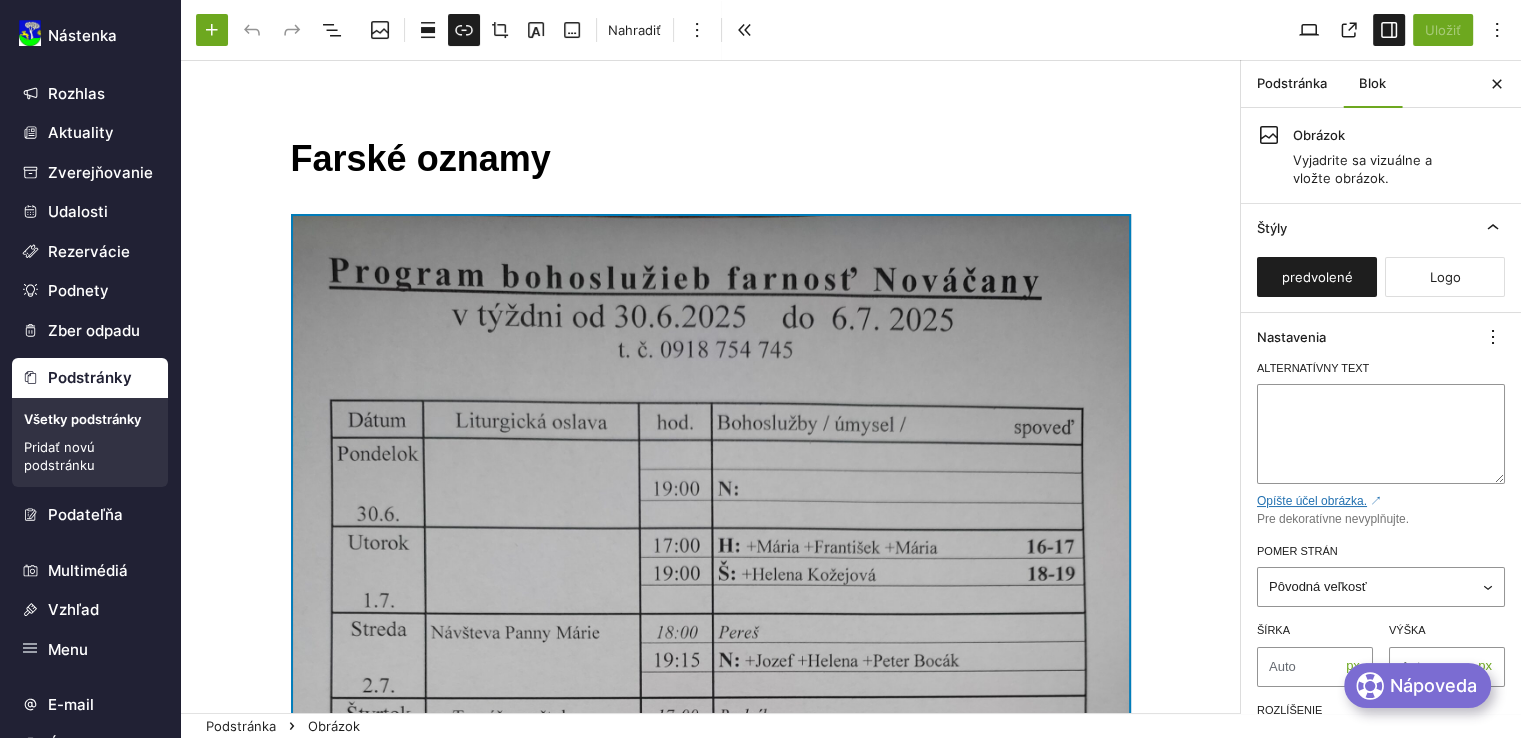 click at bounding box center (711, 774) 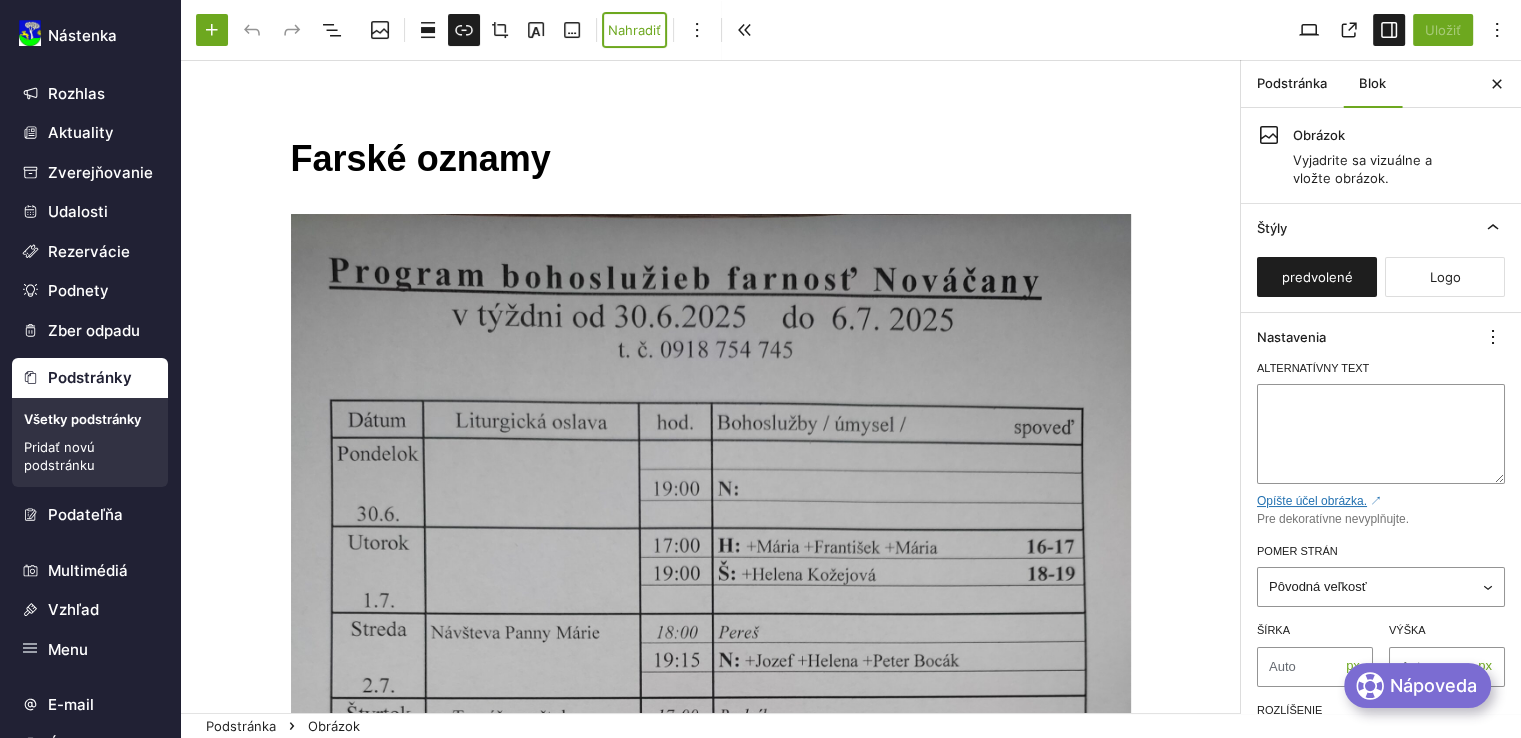 click on "Nahradiť" at bounding box center (634, 30) 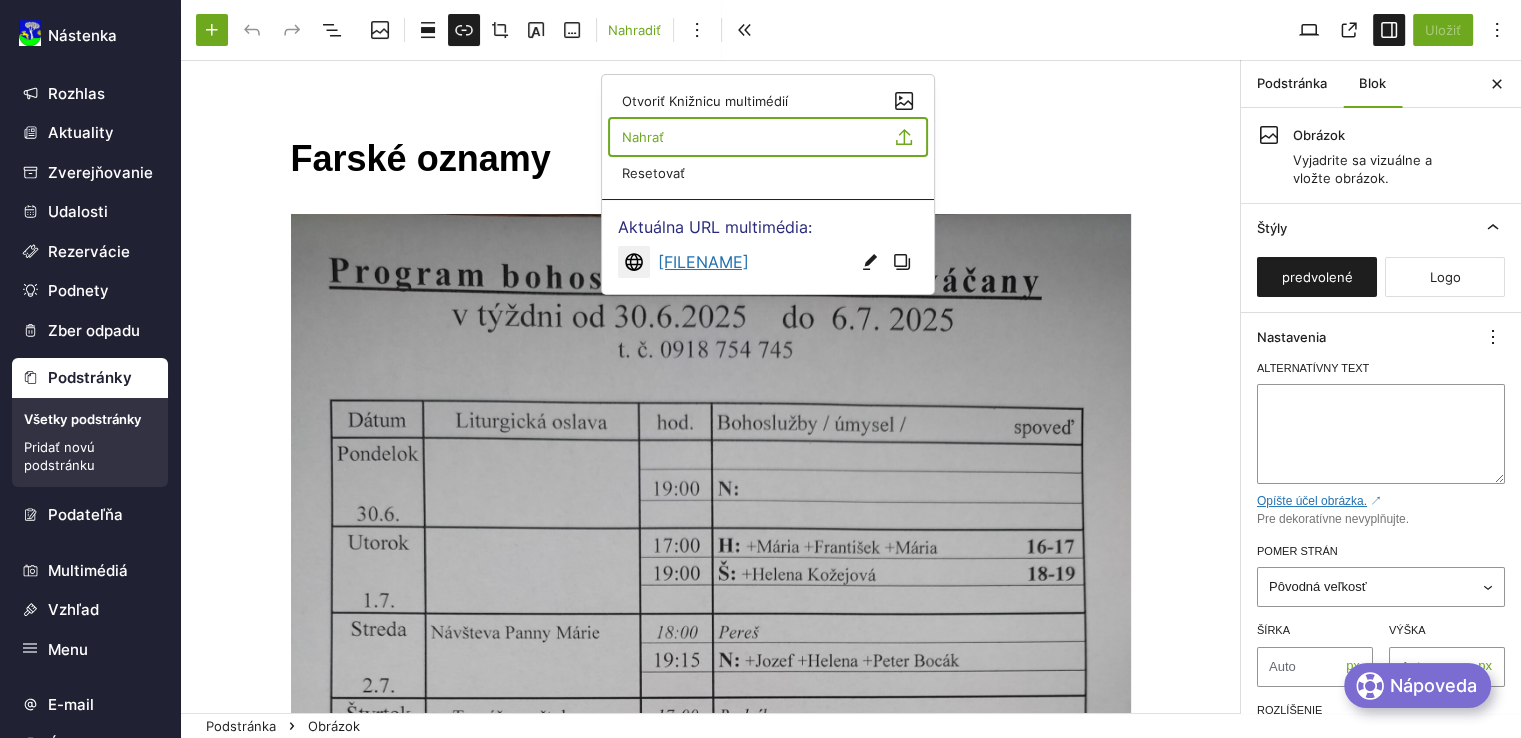 click on "Nahrať" at bounding box center [768, 137] 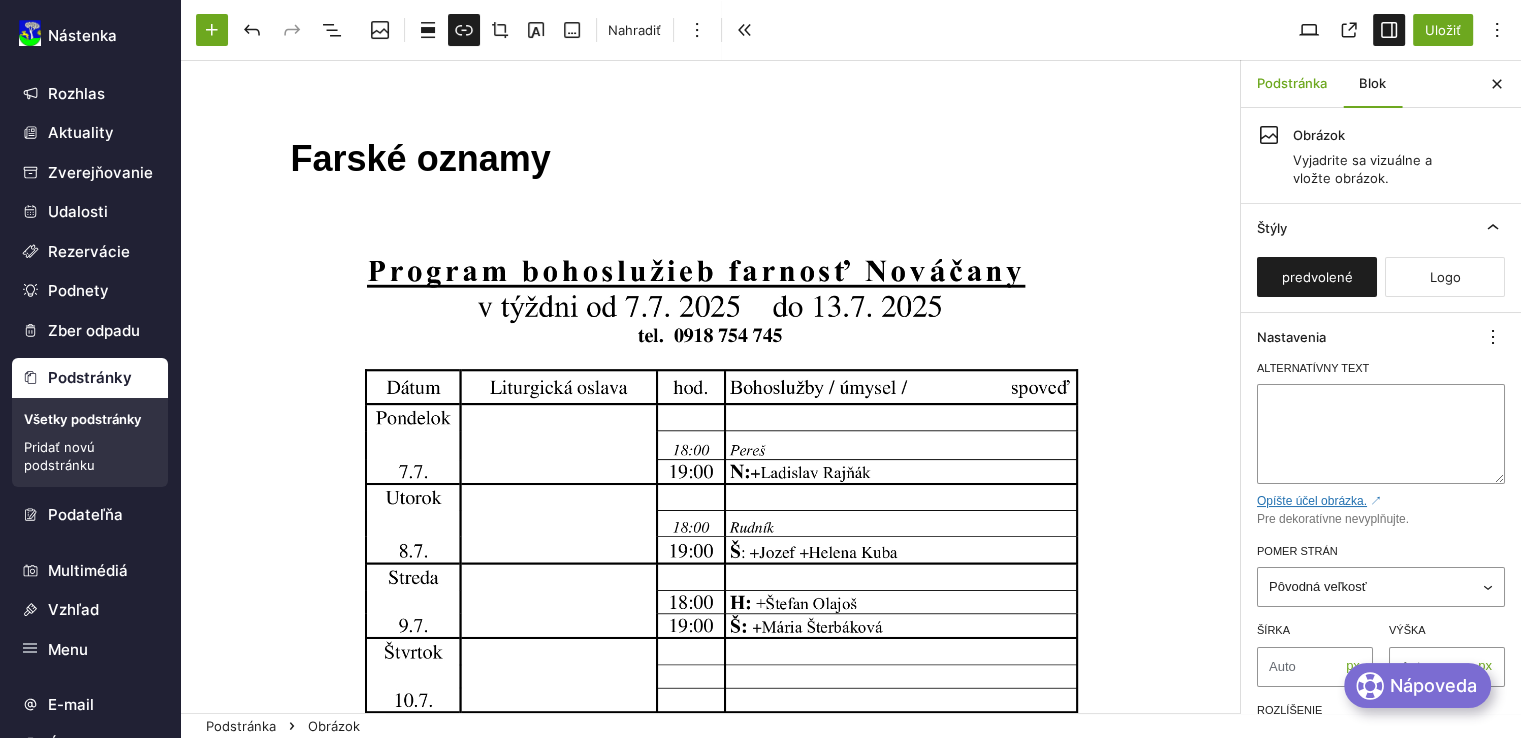 click on "Podstránka" at bounding box center [1292, 84] 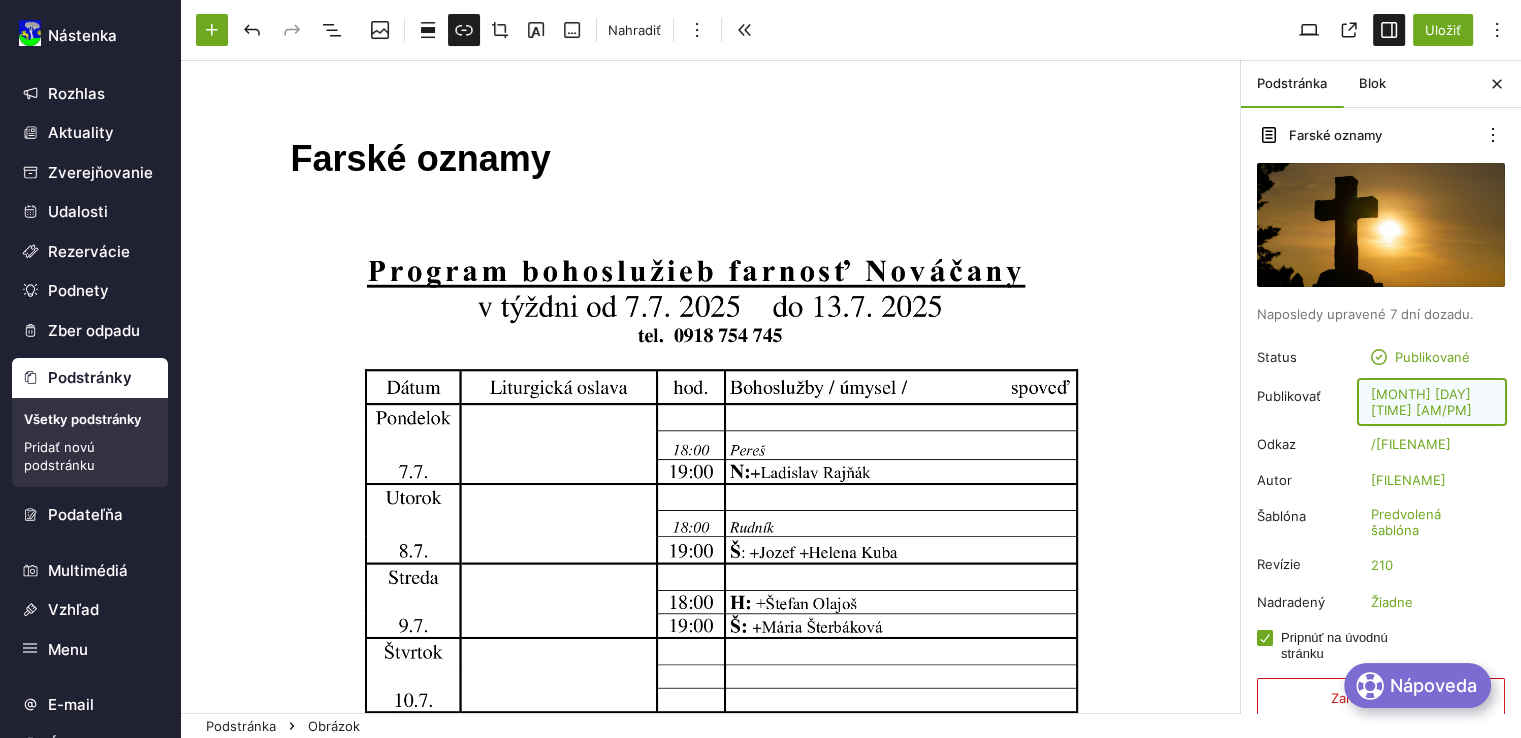 click on "jún 30 9:52 am" at bounding box center (1432, 402) 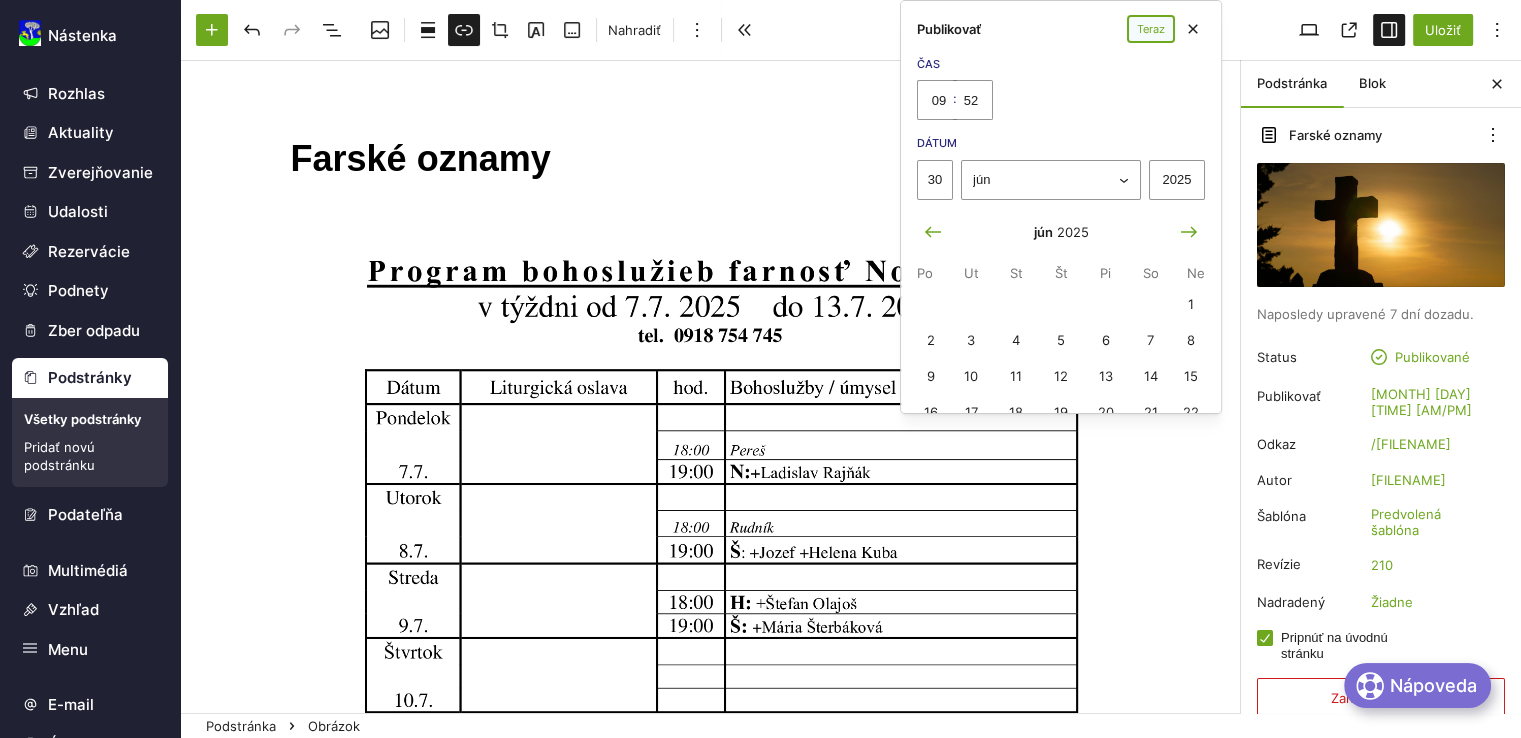 click on "Teraz" at bounding box center (1151, 29) 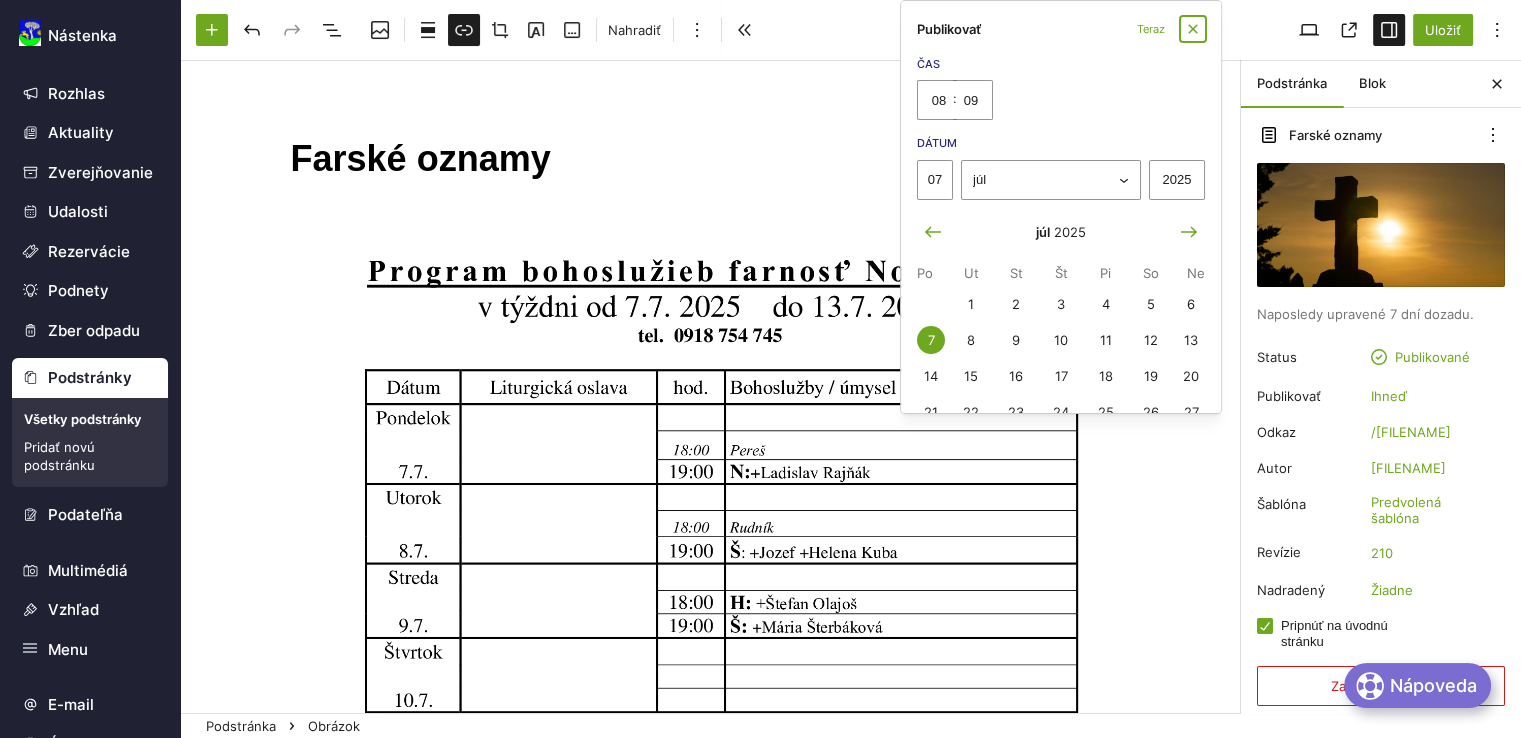 click at bounding box center (1193, 29) 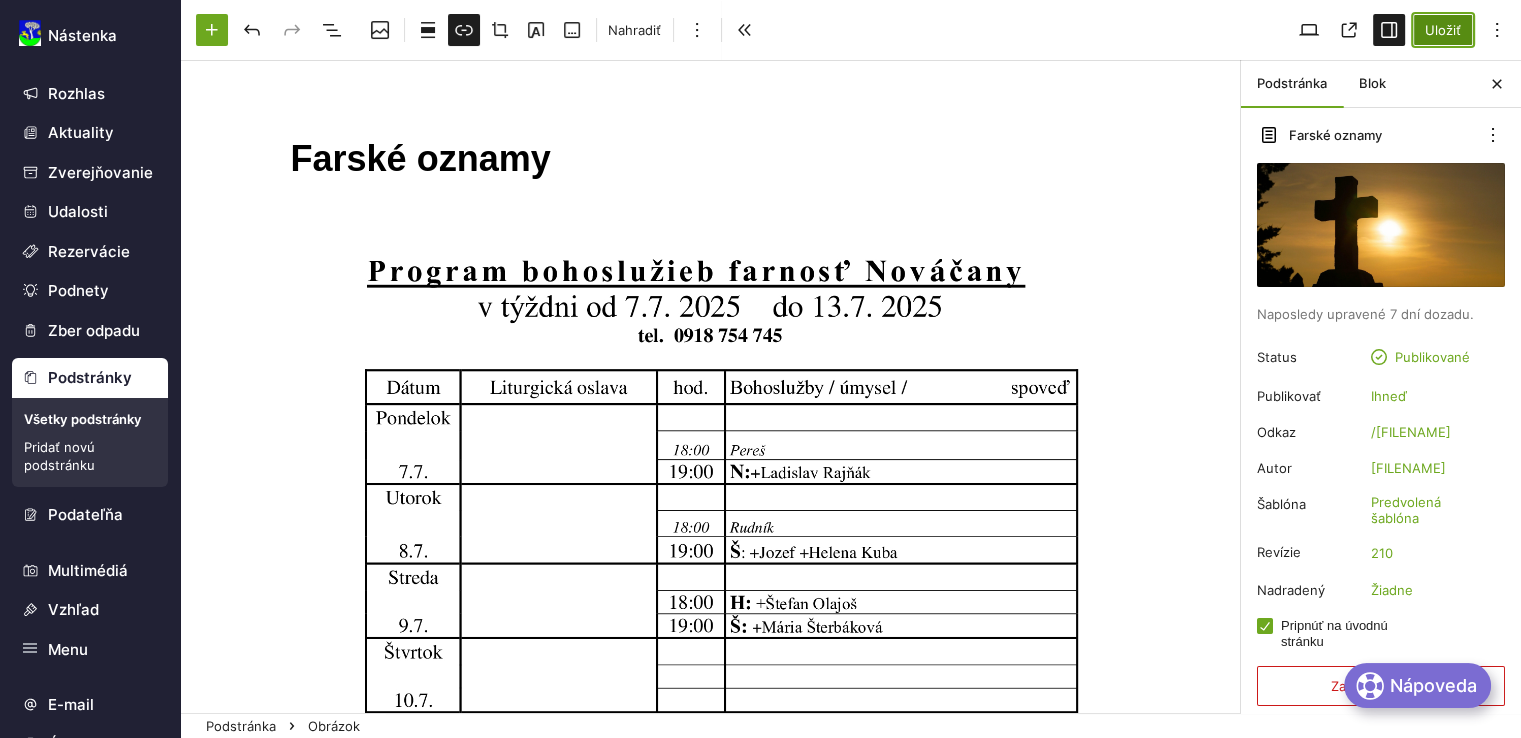 click on "Uložiť" at bounding box center (1443, 30) 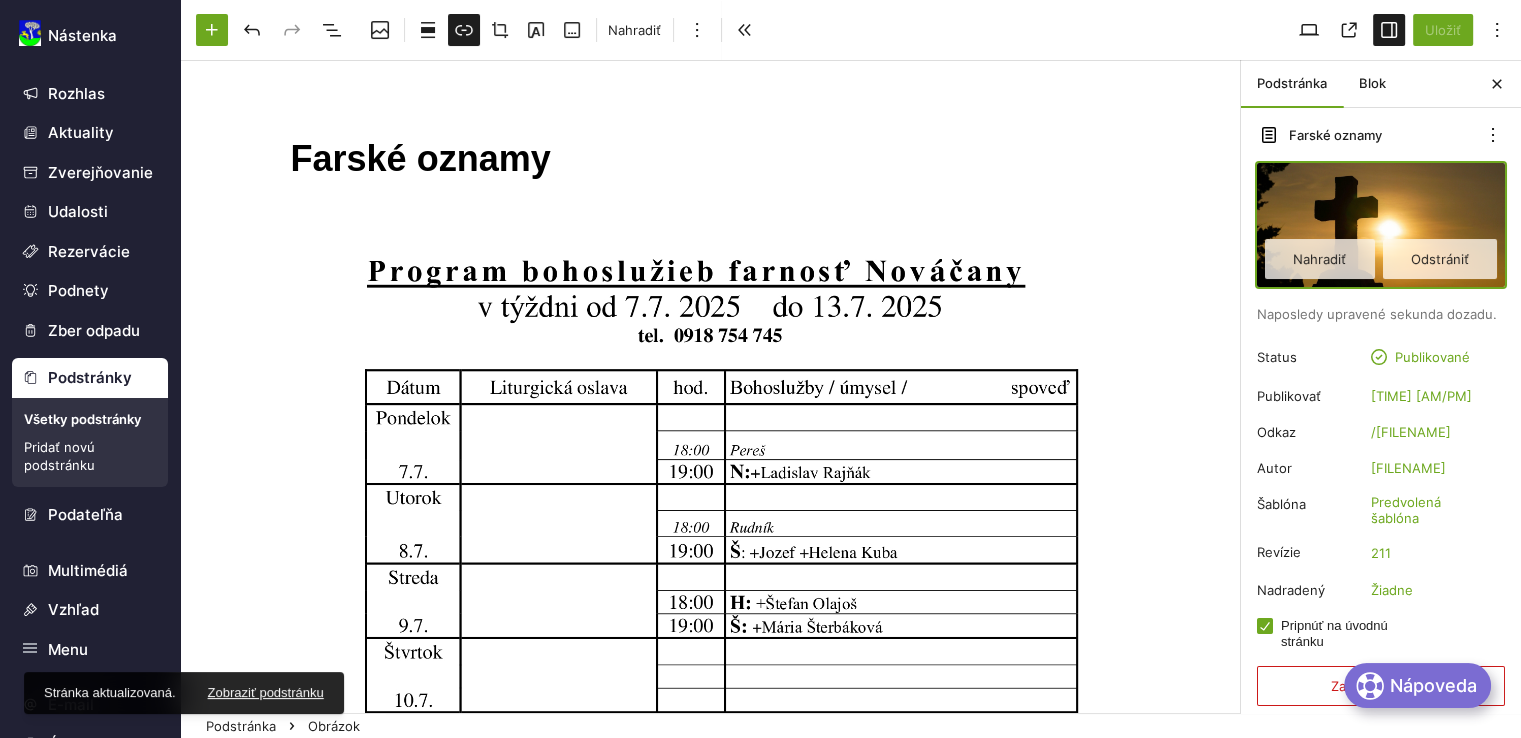 click at bounding box center [1381, 225] 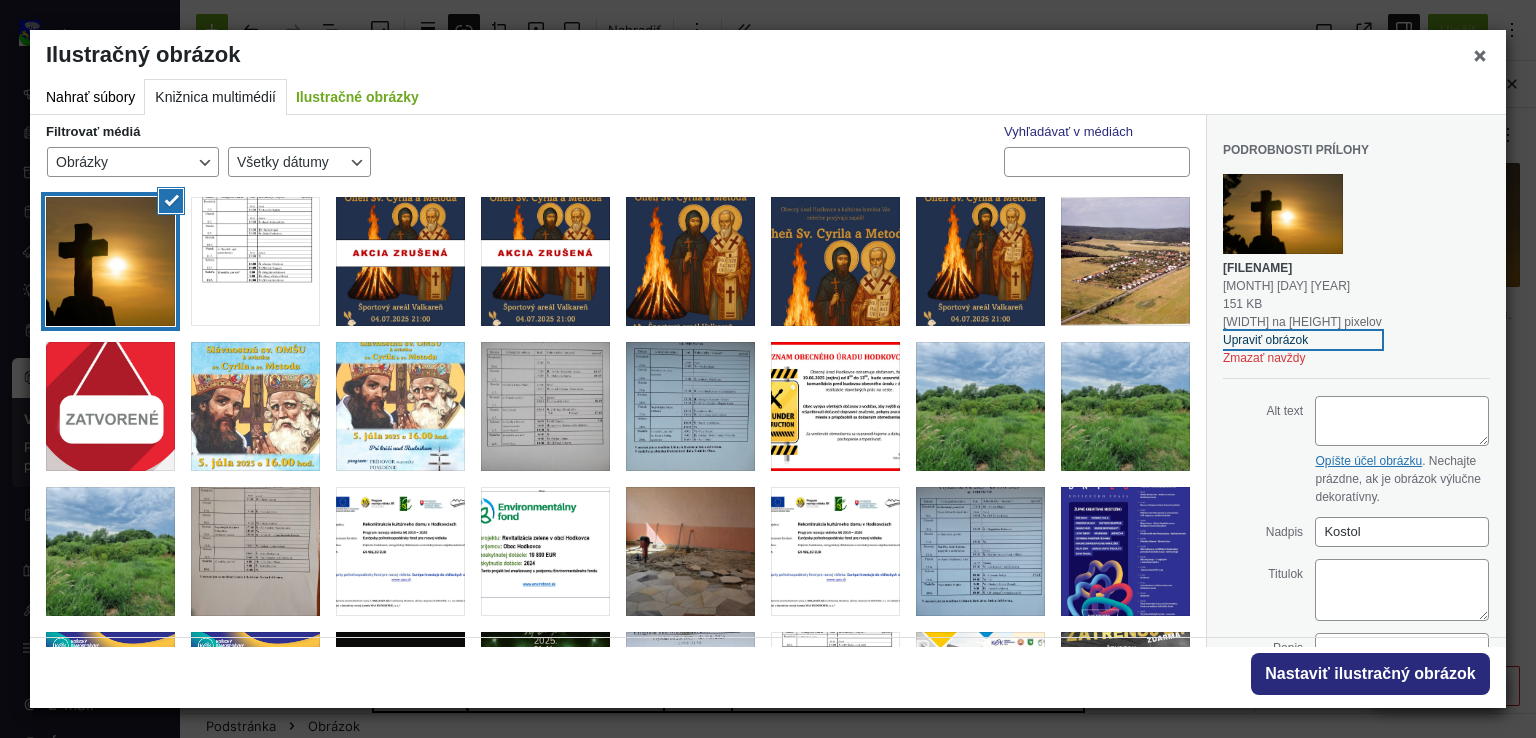 click on "Upraviť obrázok" at bounding box center [1302, 340] 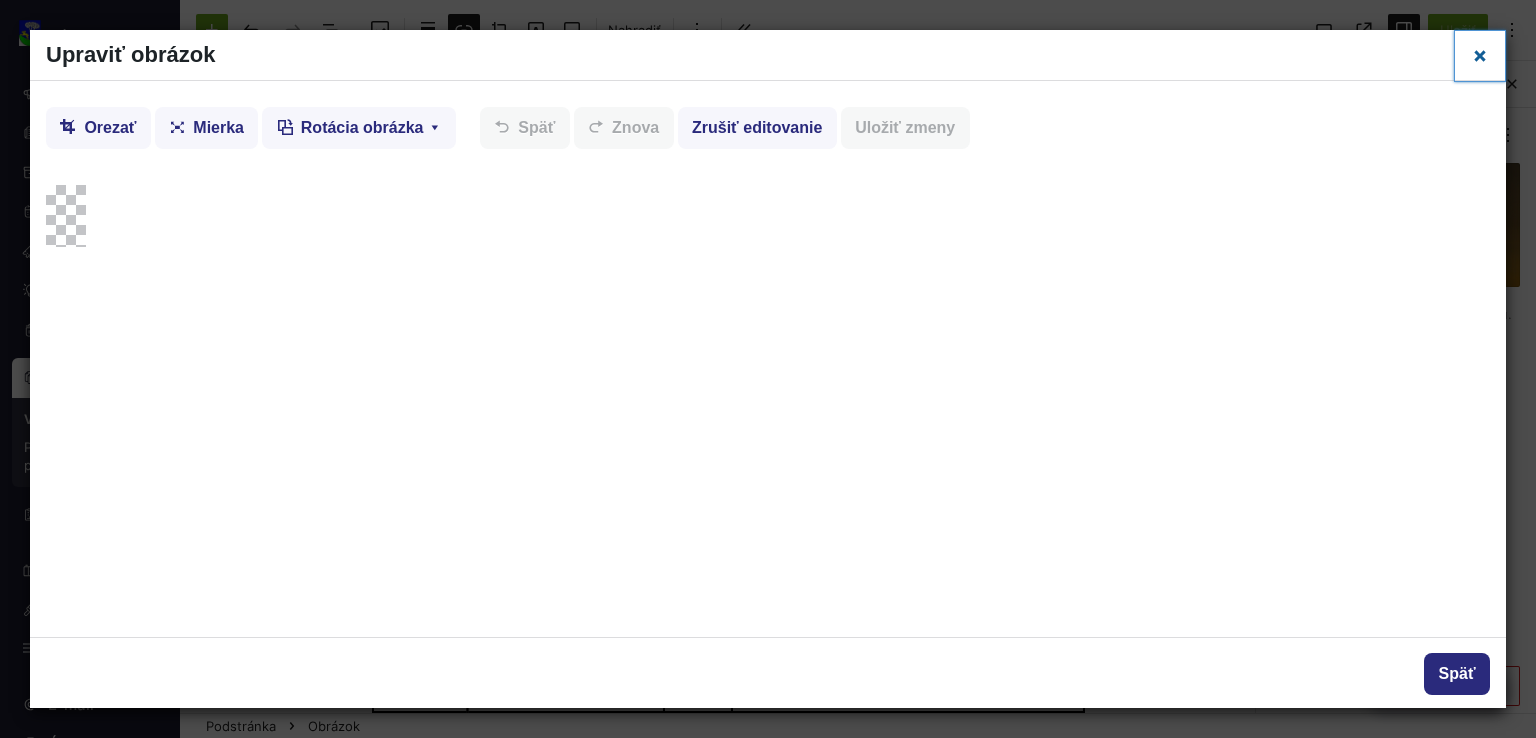 click on "Zavrieť okno" at bounding box center [1480, 55] 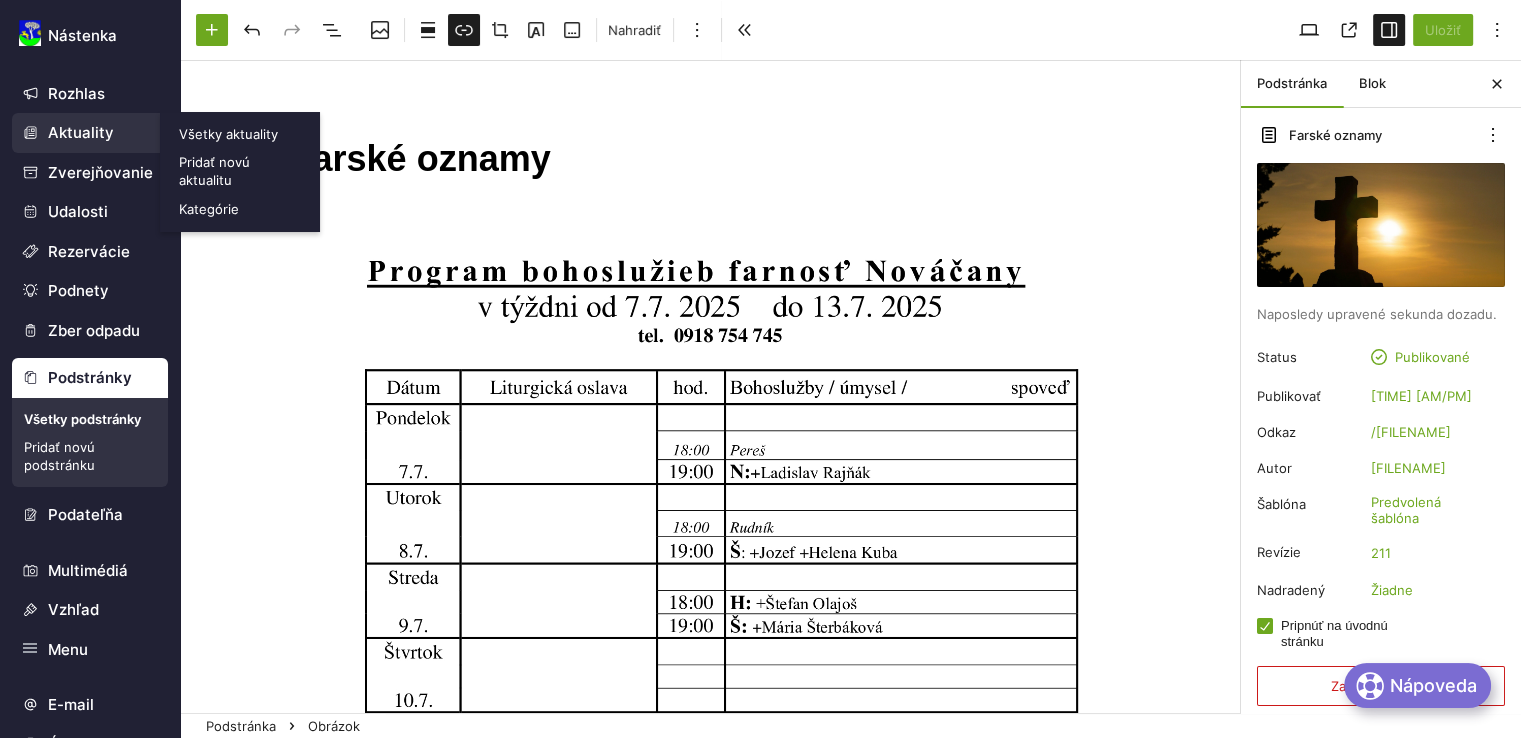 click on "Aktuality" at bounding box center [90, 133] 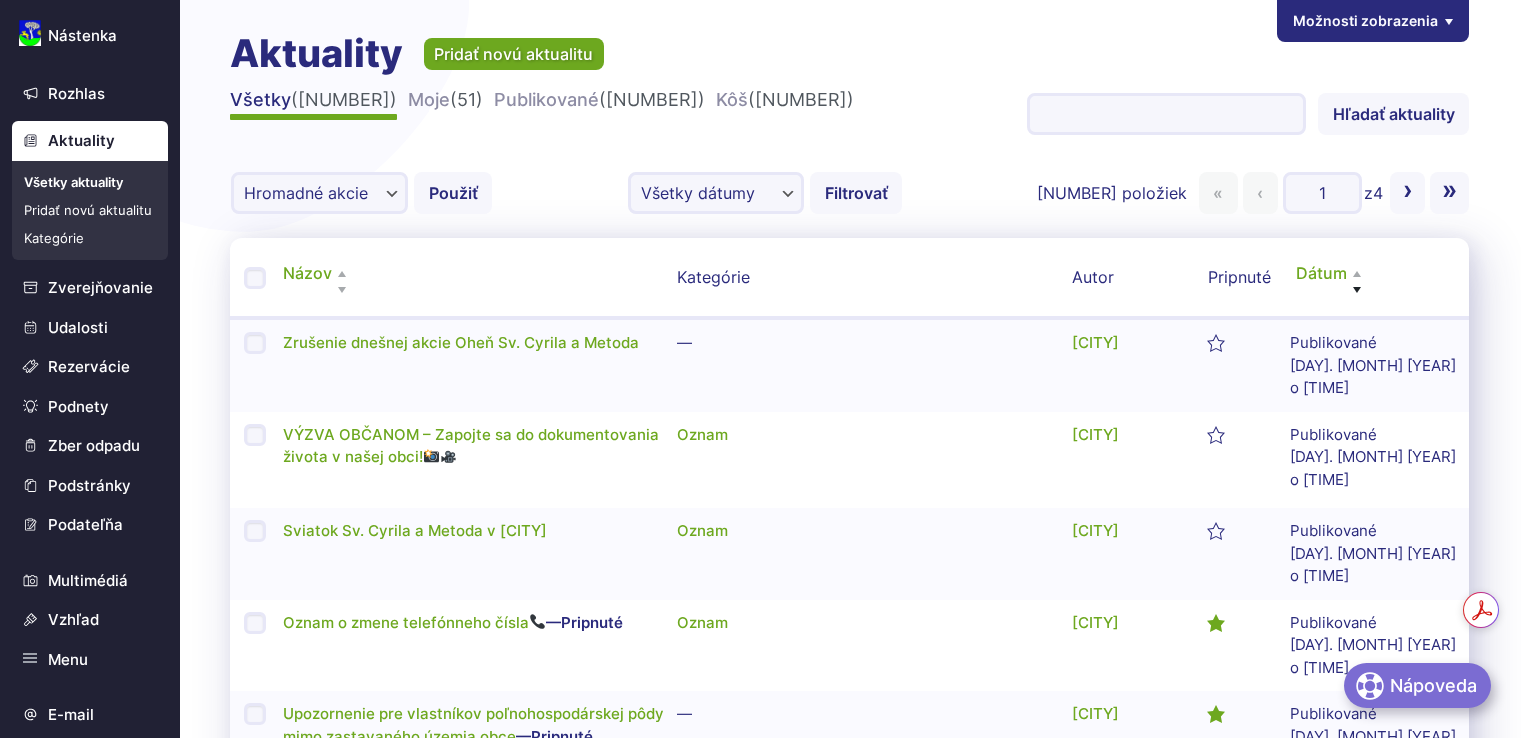scroll, scrollTop: 0, scrollLeft: 0, axis: both 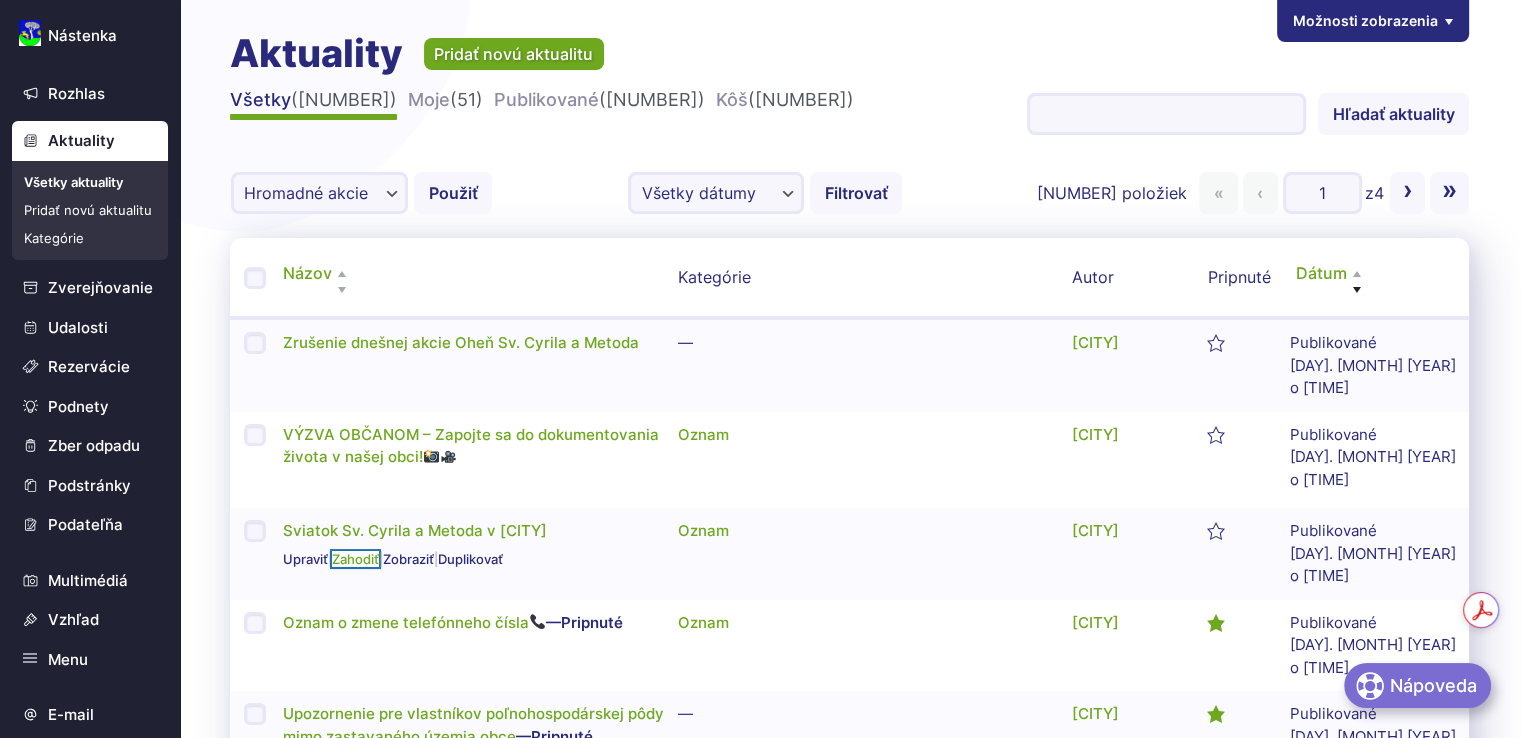 click on "Zahodiť" at bounding box center (355, 559) 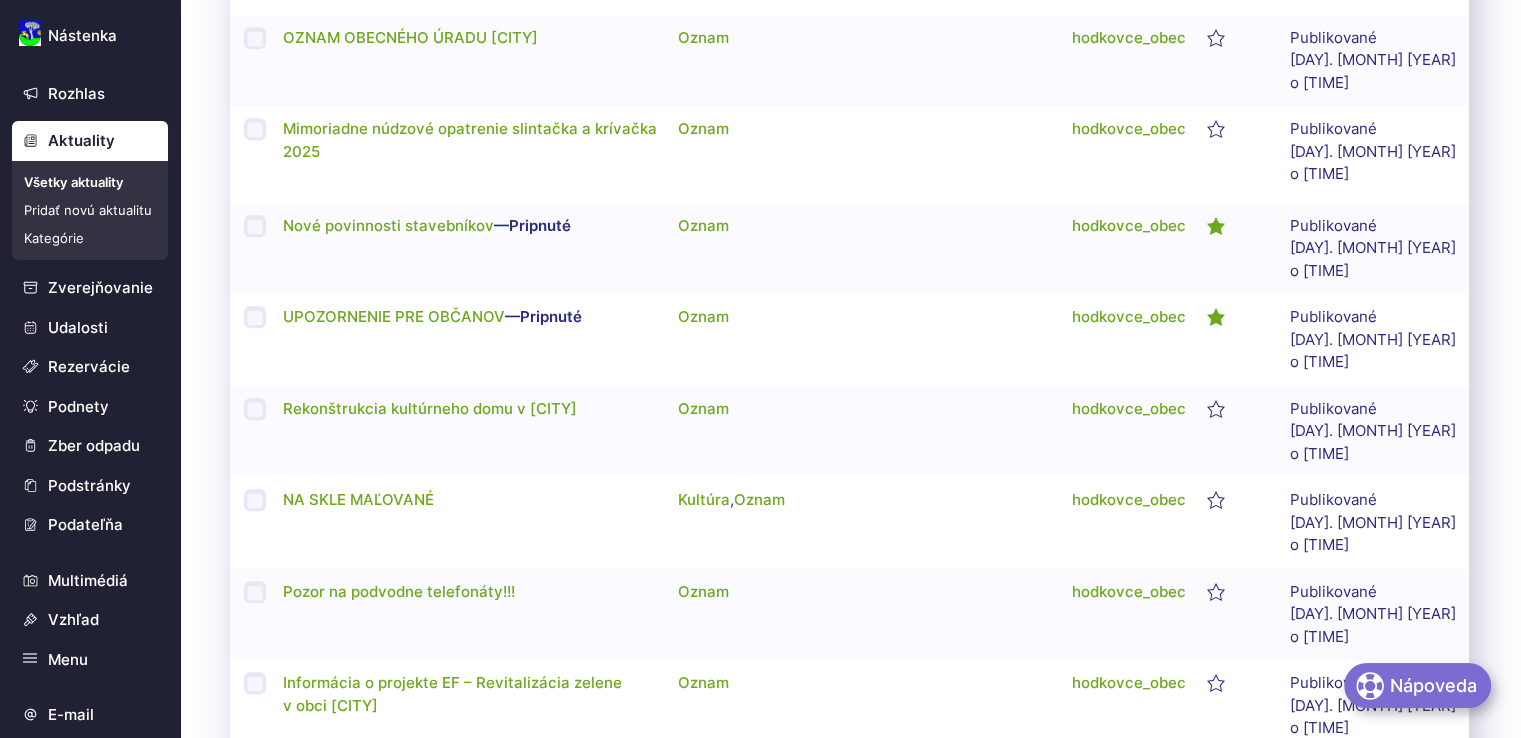 scroll, scrollTop: 700, scrollLeft: 0, axis: vertical 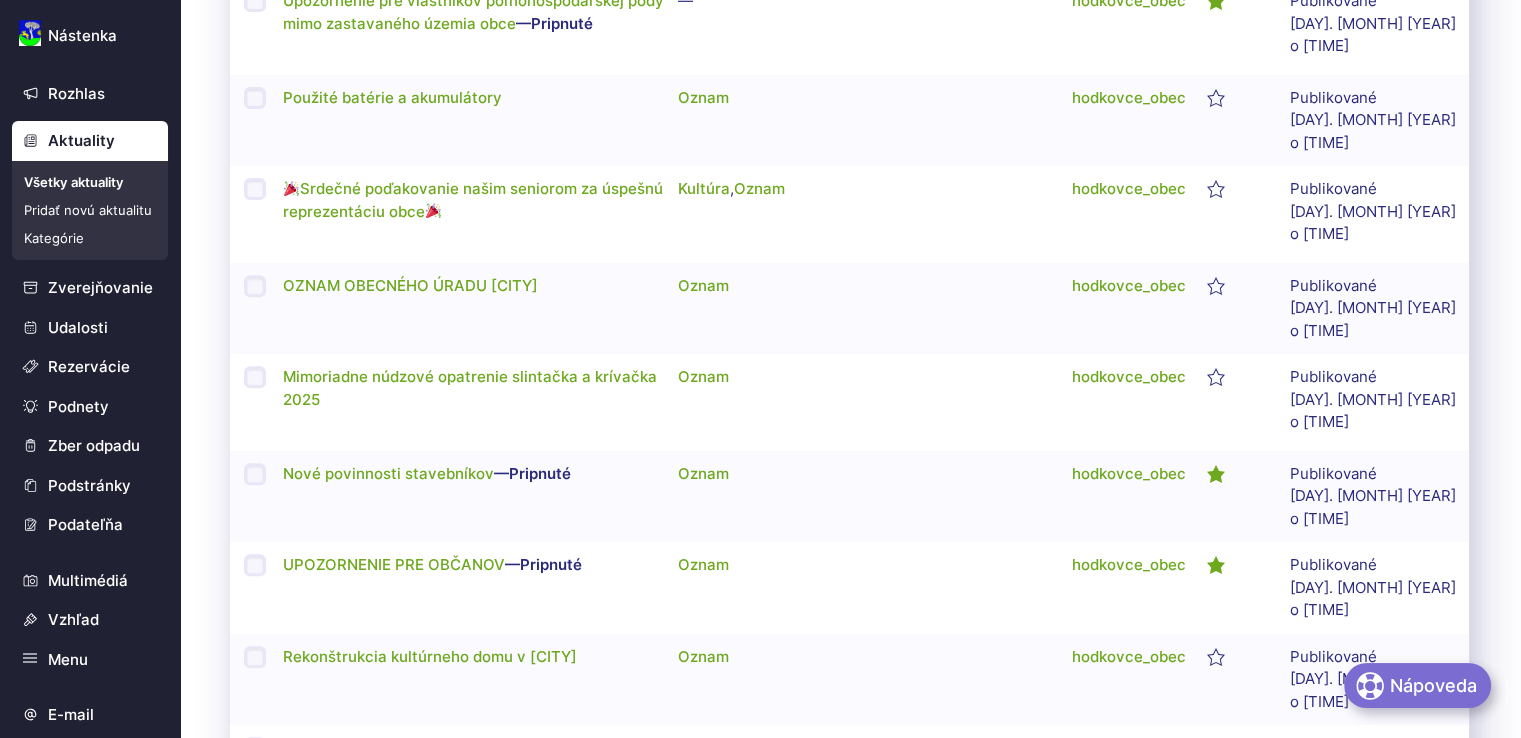 click on "Aktuality" at bounding box center [90, 141] 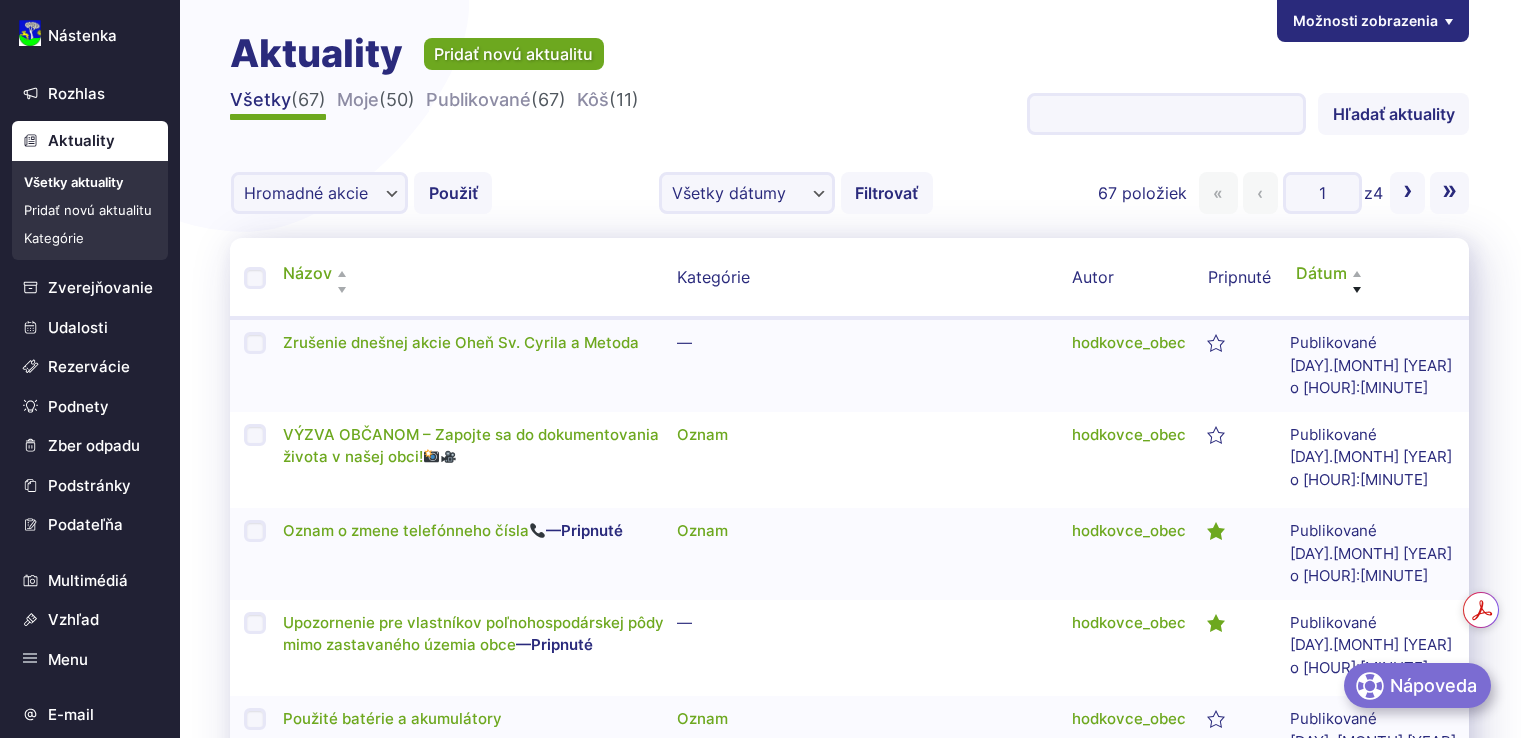 scroll, scrollTop: 0, scrollLeft: 0, axis: both 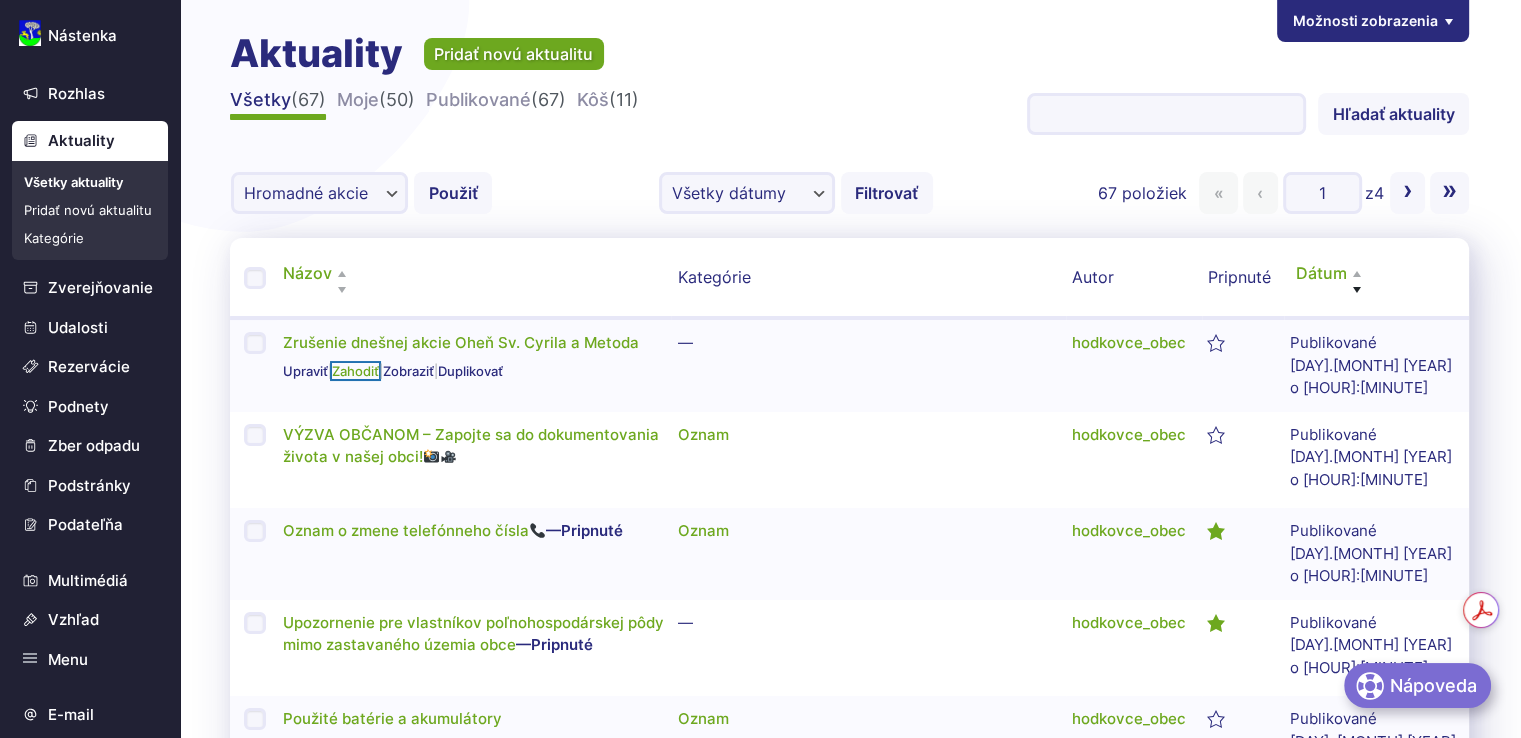 click on "Zahodiť" at bounding box center (355, 371) 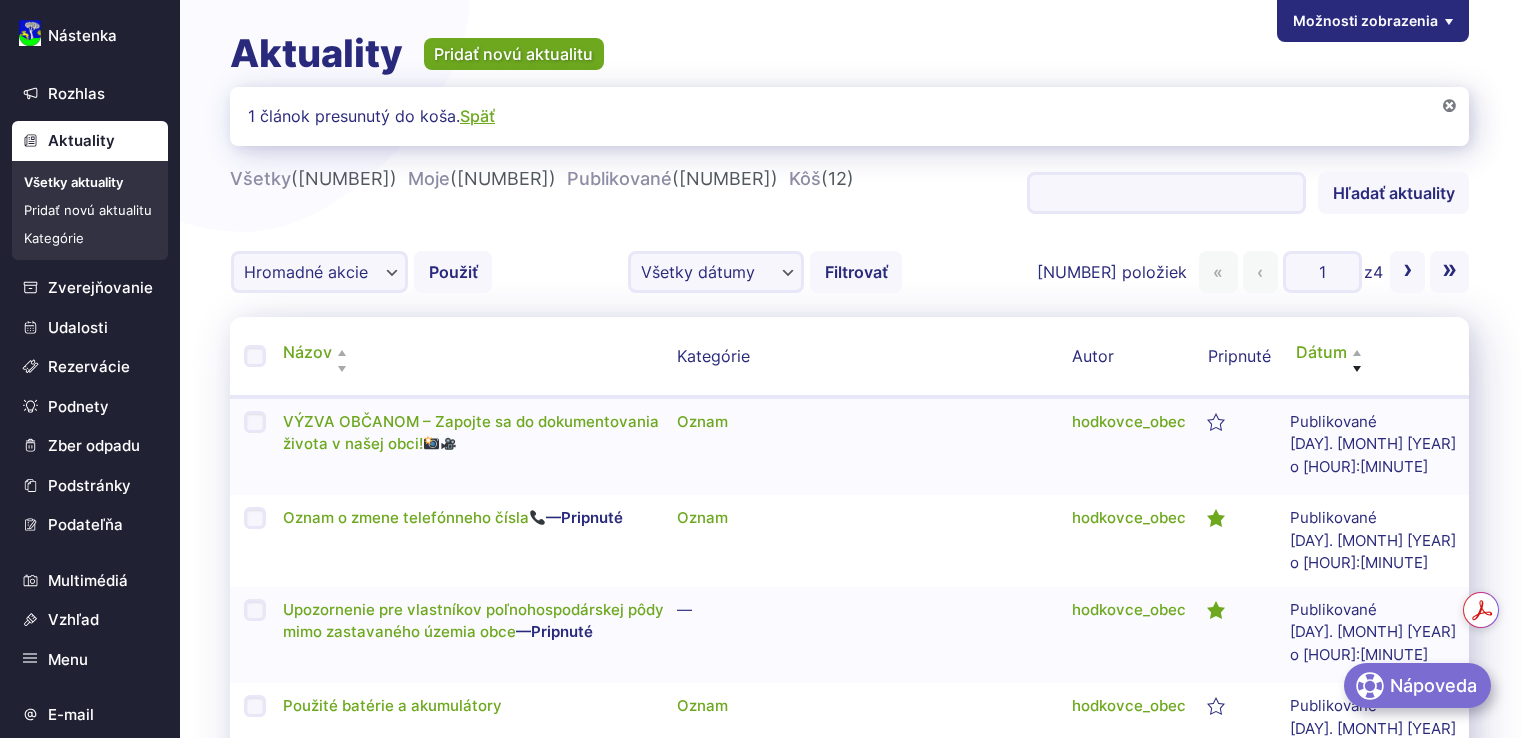 scroll, scrollTop: 0, scrollLeft: 0, axis: both 